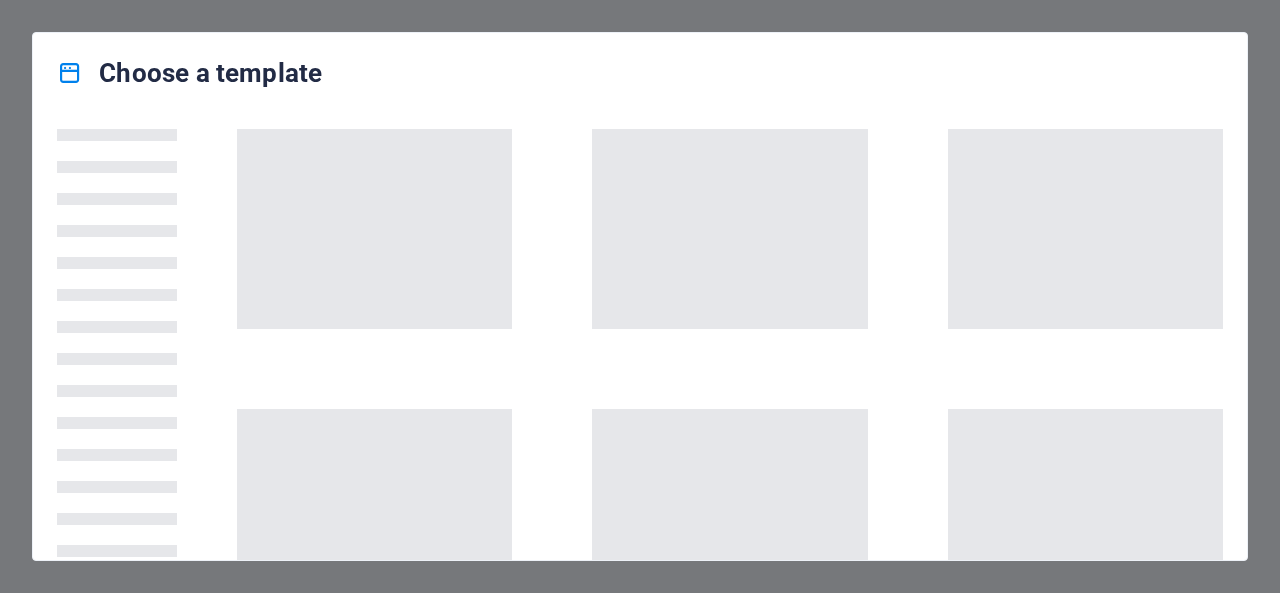 scroll, scrollTop: 0, scrollLeft: 0, axis: both 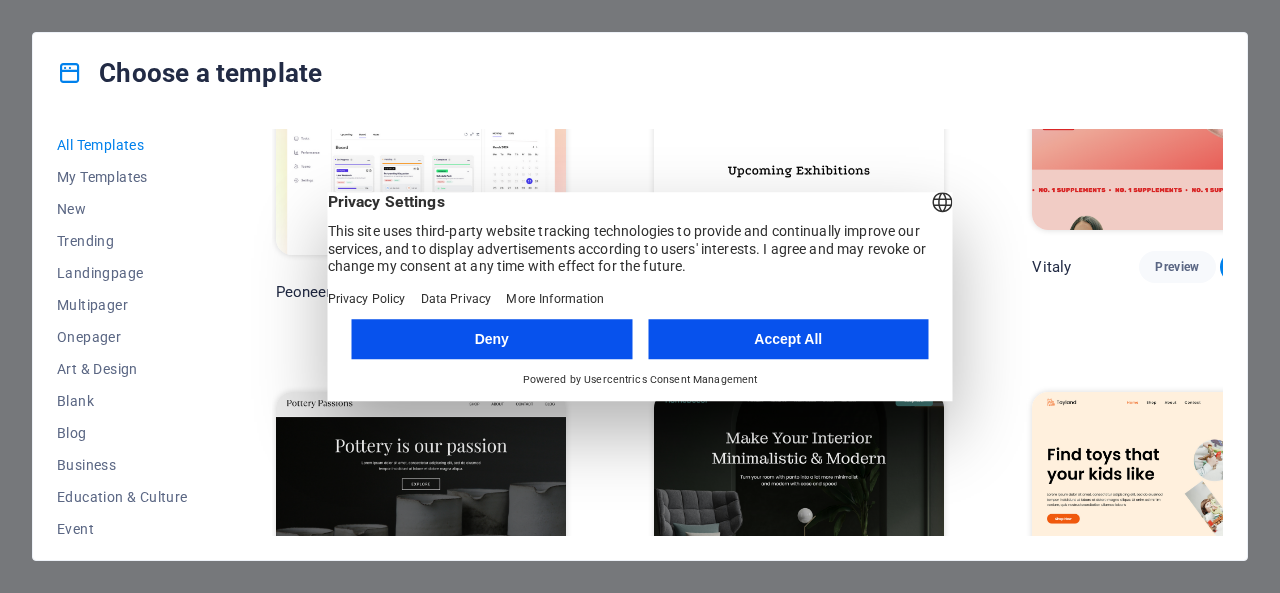 click on "Accept All" at bounding box center (788, 339) 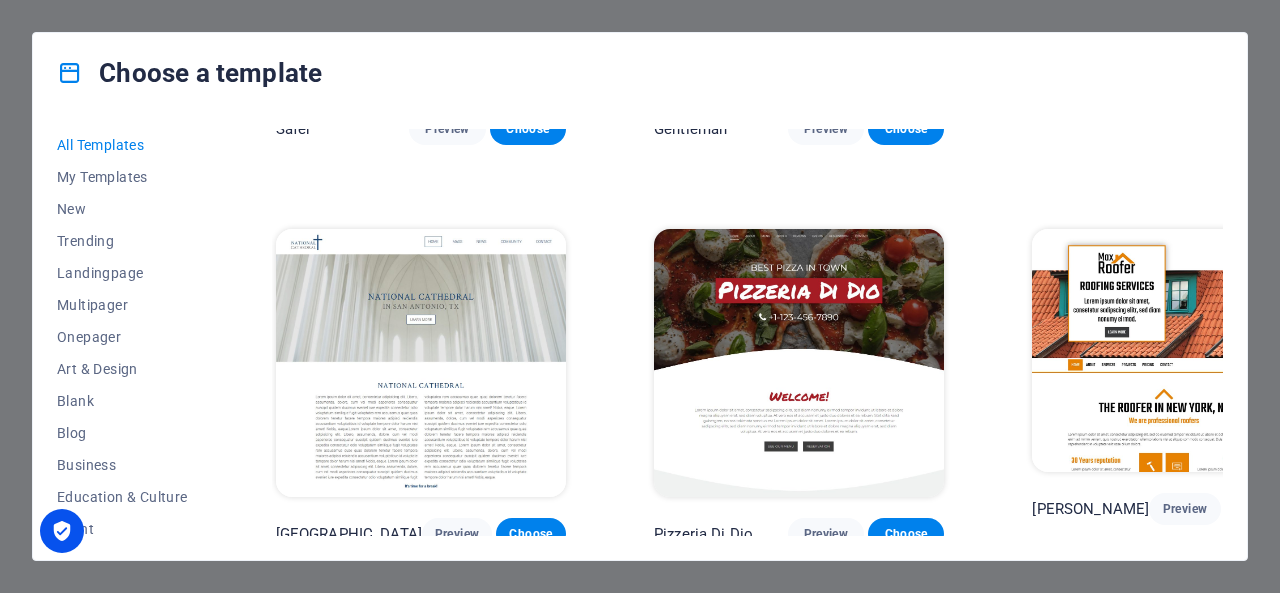 scroll, scrollTop: 8810, scrollLeft: 0, axis: vertical 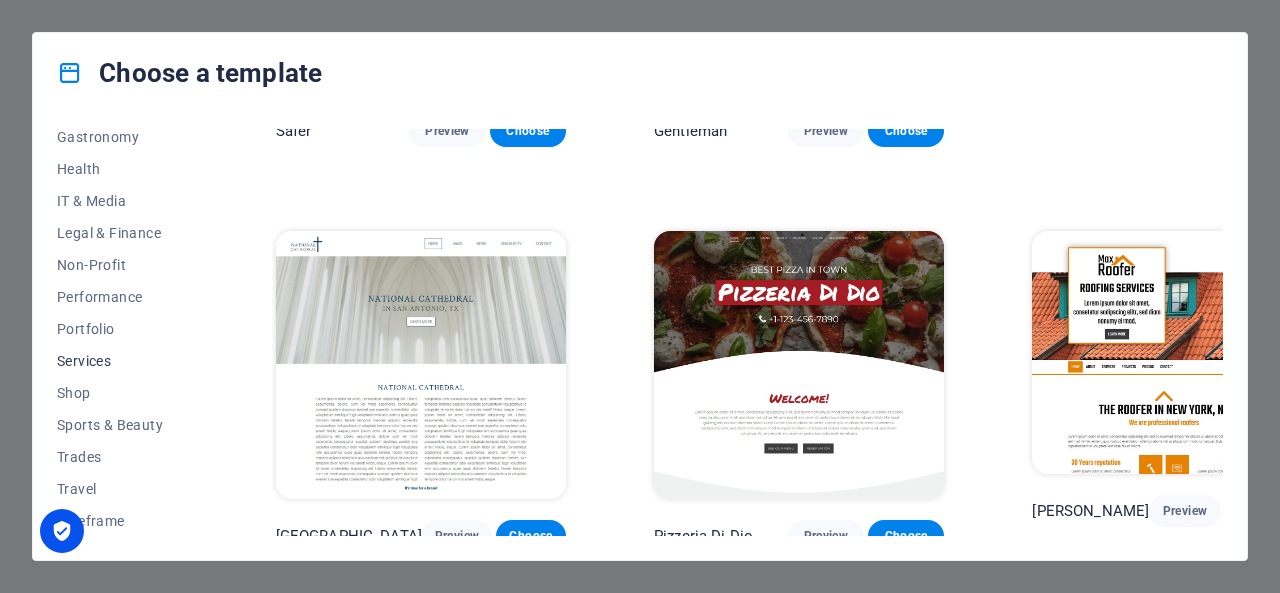 click on "Services" at bounding box center (122, 361) 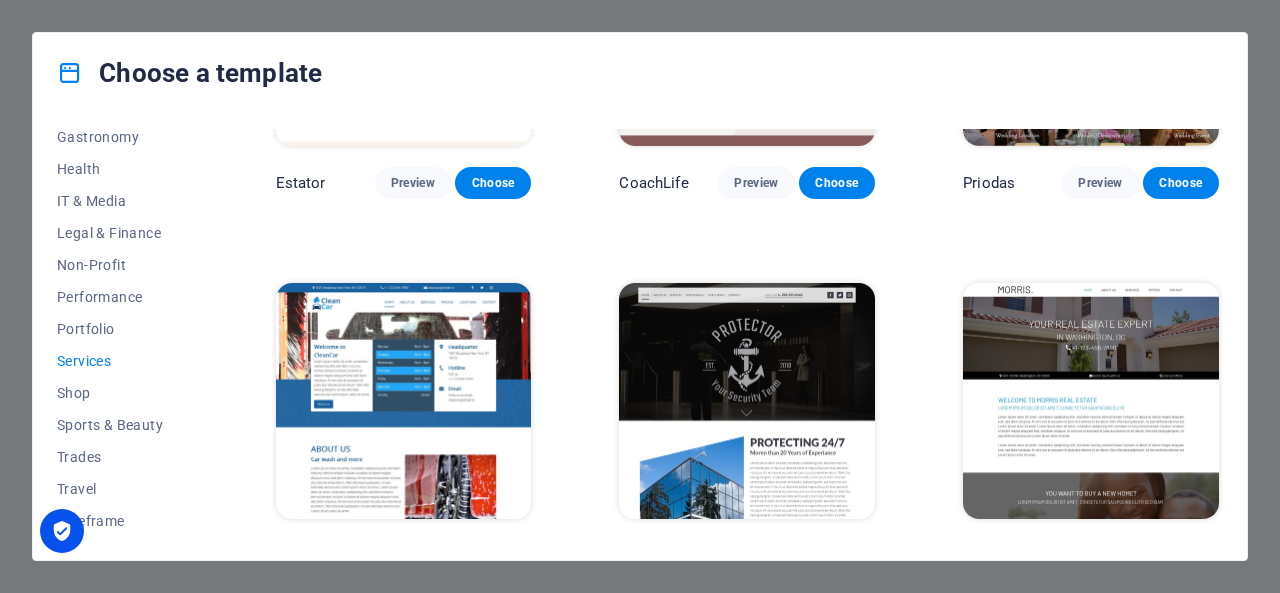 scroll, scrollTop: 1104, scrollLeft: 0, axis: vertical 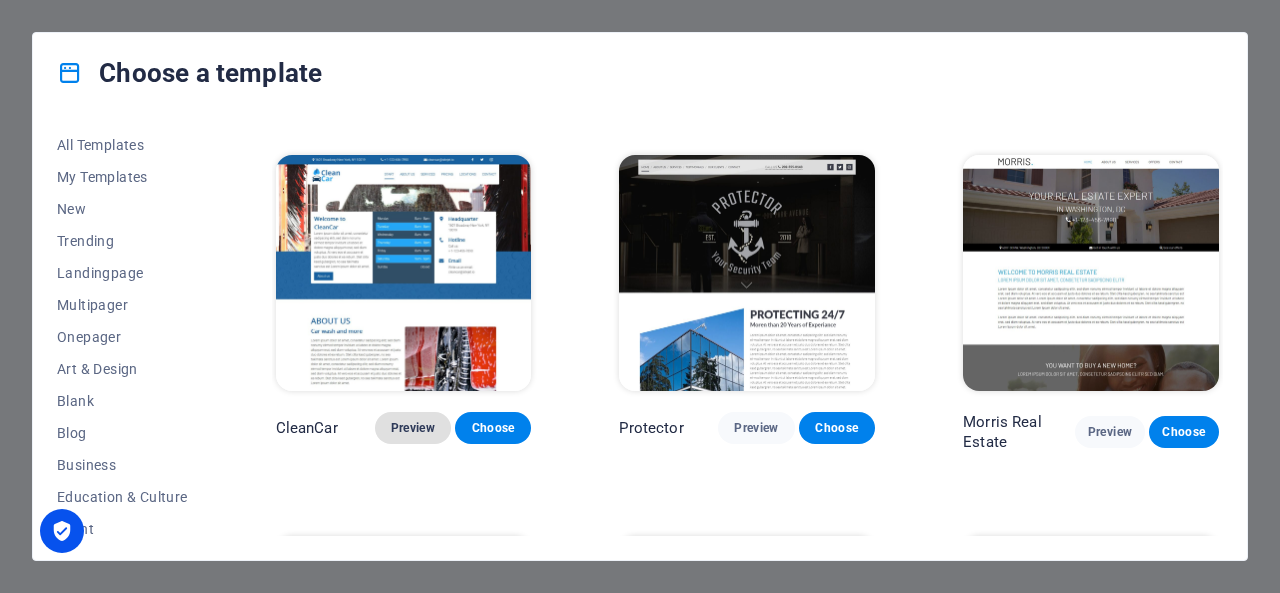 click on "Preview" at bounding box center [413, 428] 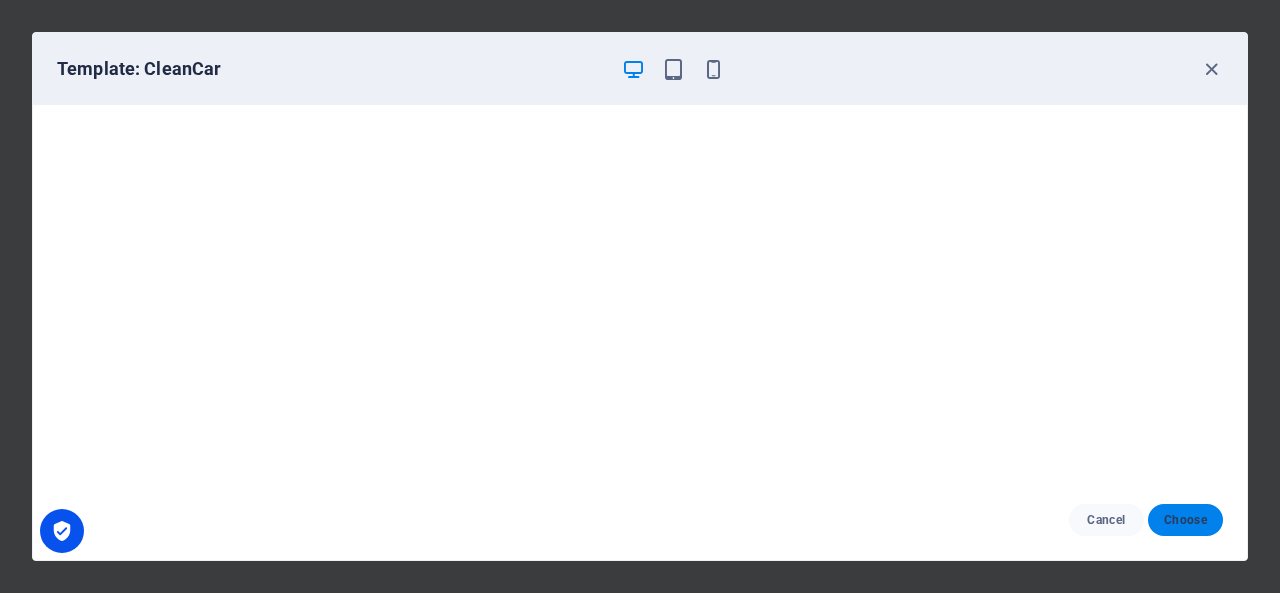 click on "Choose" at bounding box center (1185, 520) 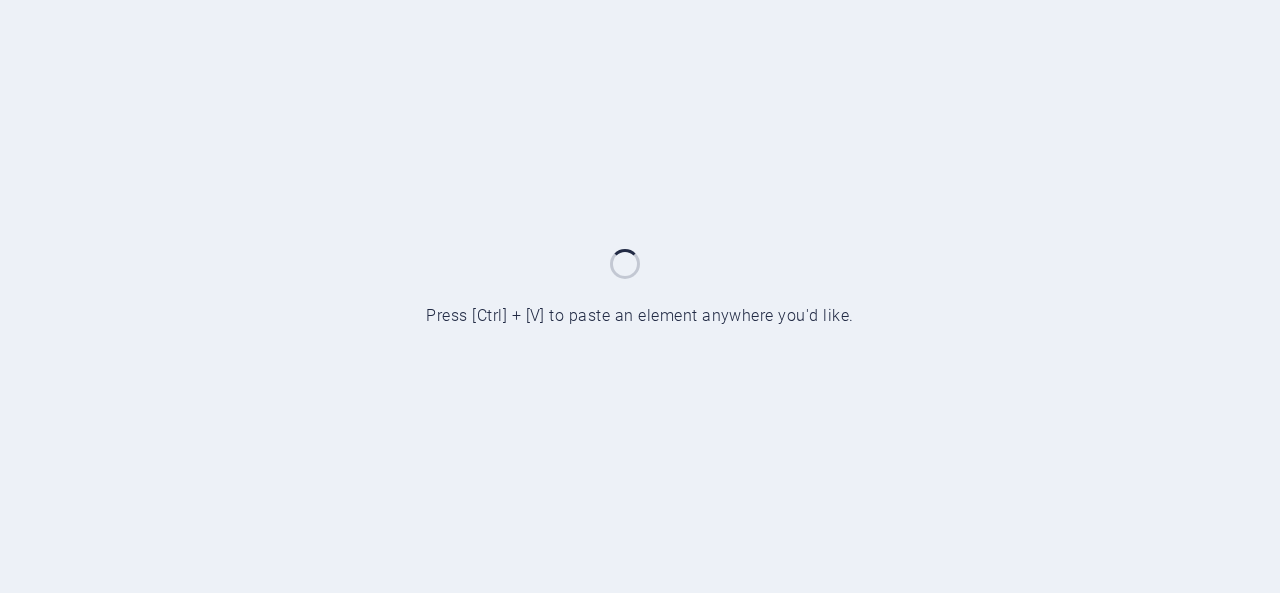 scroll, scrollTop: 0, scrollLeft: 0, axis: both 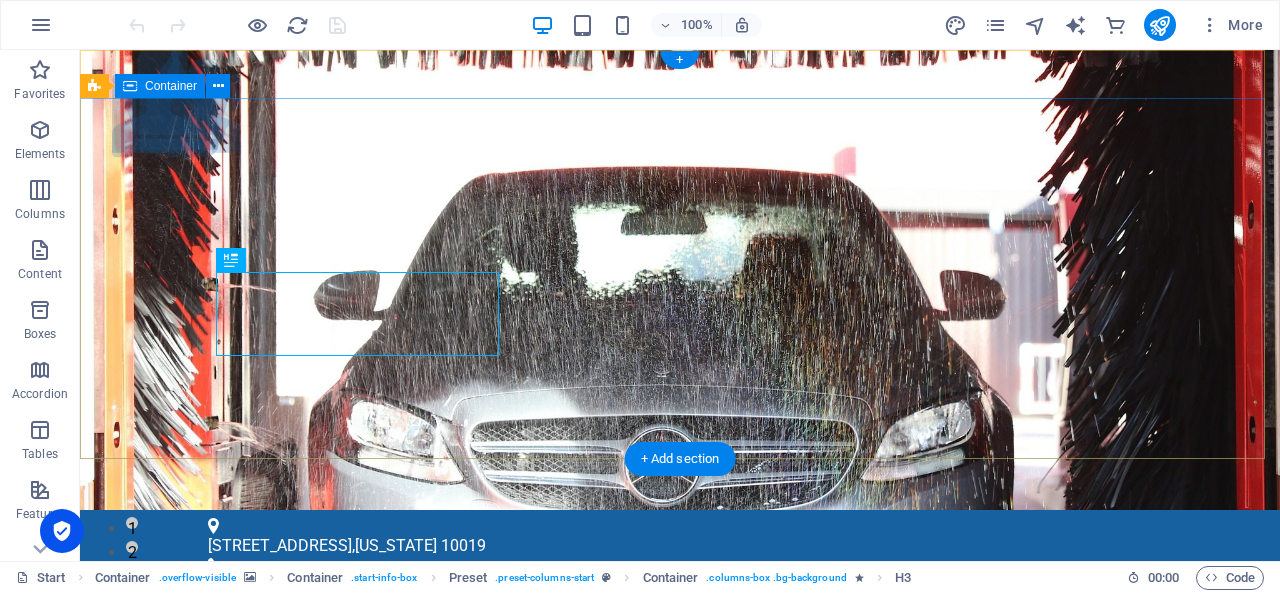 click on "Start About us Services Pricing Locations Contact" at bounding box center (680, 807) 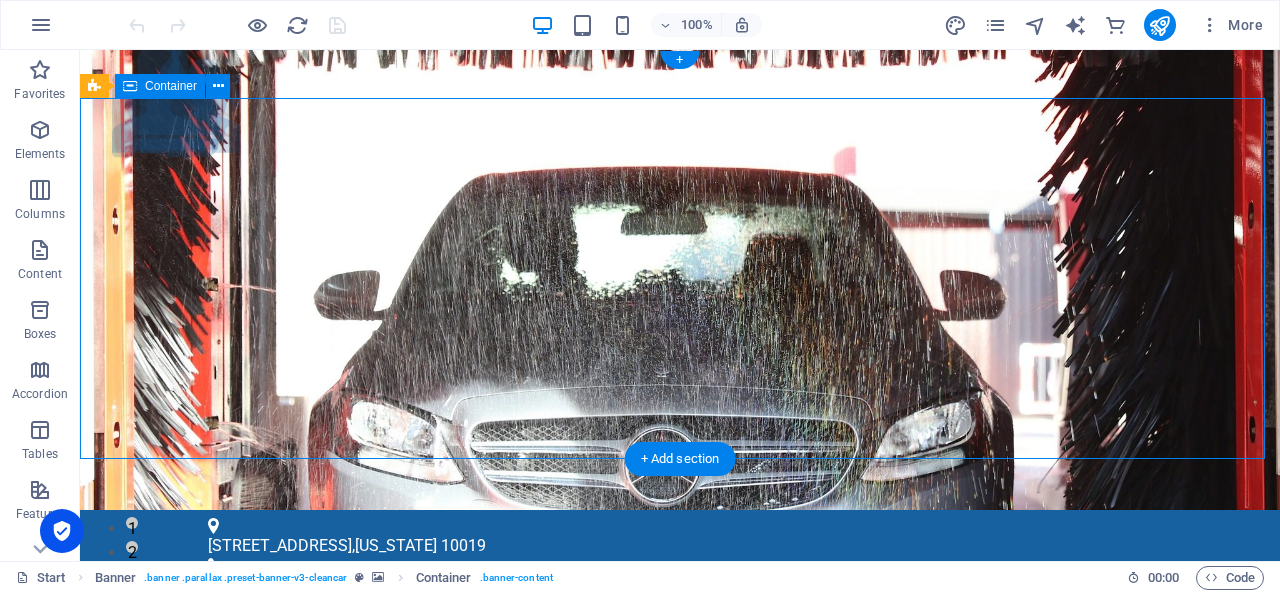 click on "Start About us Services Pricing Locations Contact" at bounding box center (680, 807) 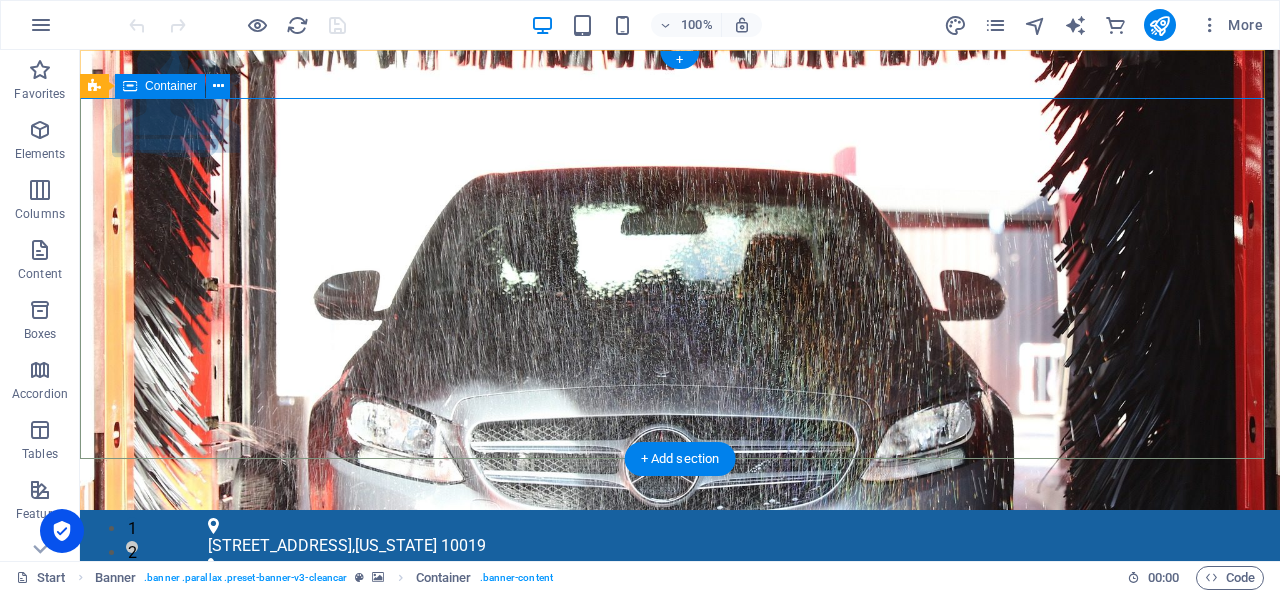 click on "Start About us Services Pricing Locations Contact" at bounding box center (680, 807) 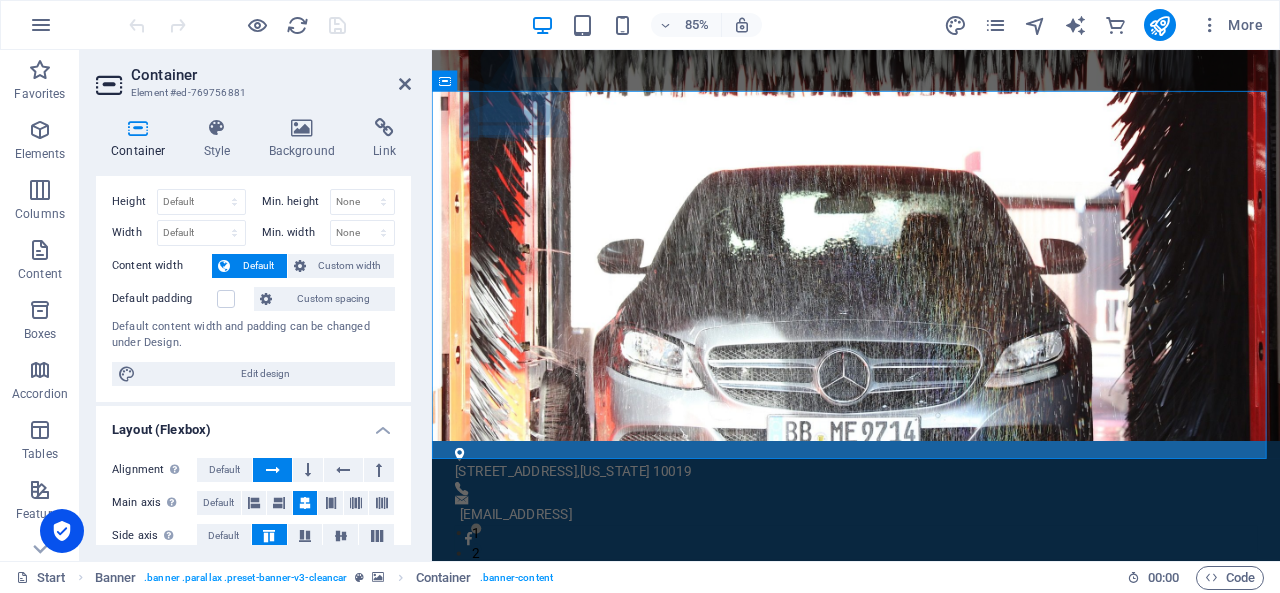 scroll, scrollTop: 0, scrollLeft: 0, axis: both 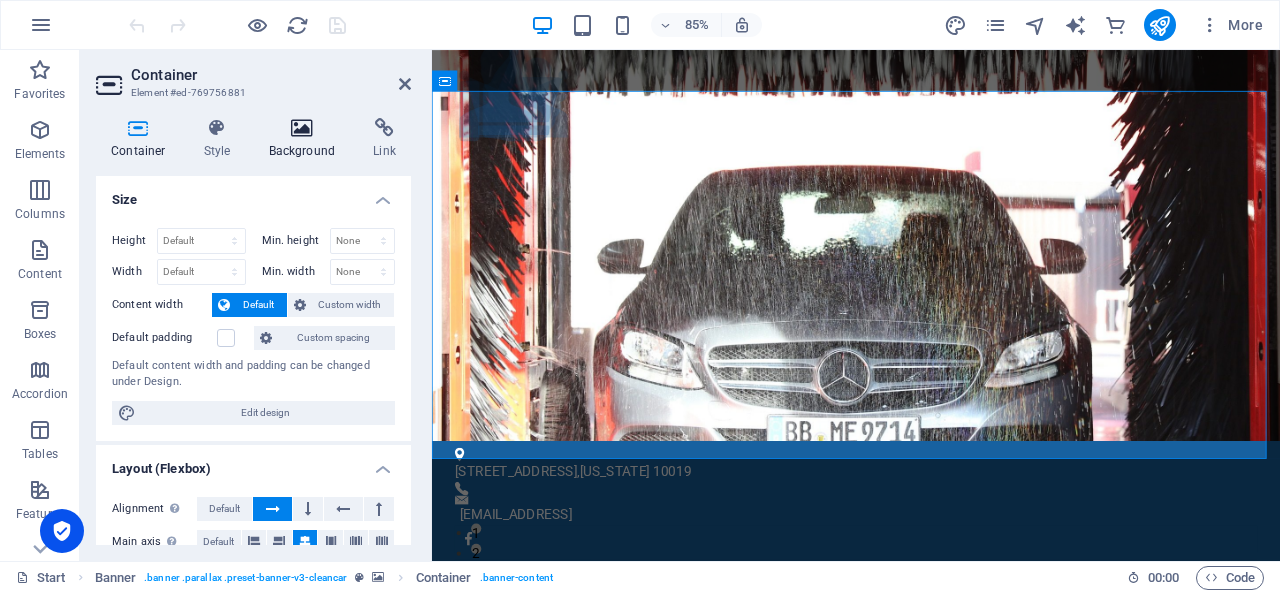 click on "Background" at bounding box center (306, 139) 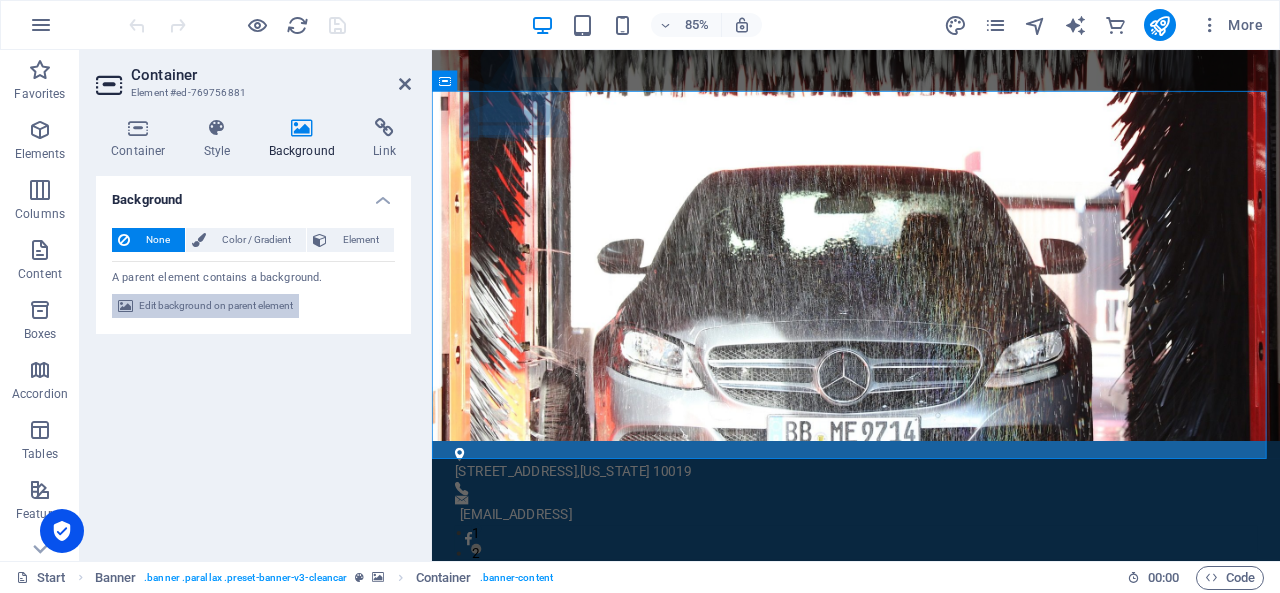 click on "Edit background on parent element" at bounding box center (216, 306) 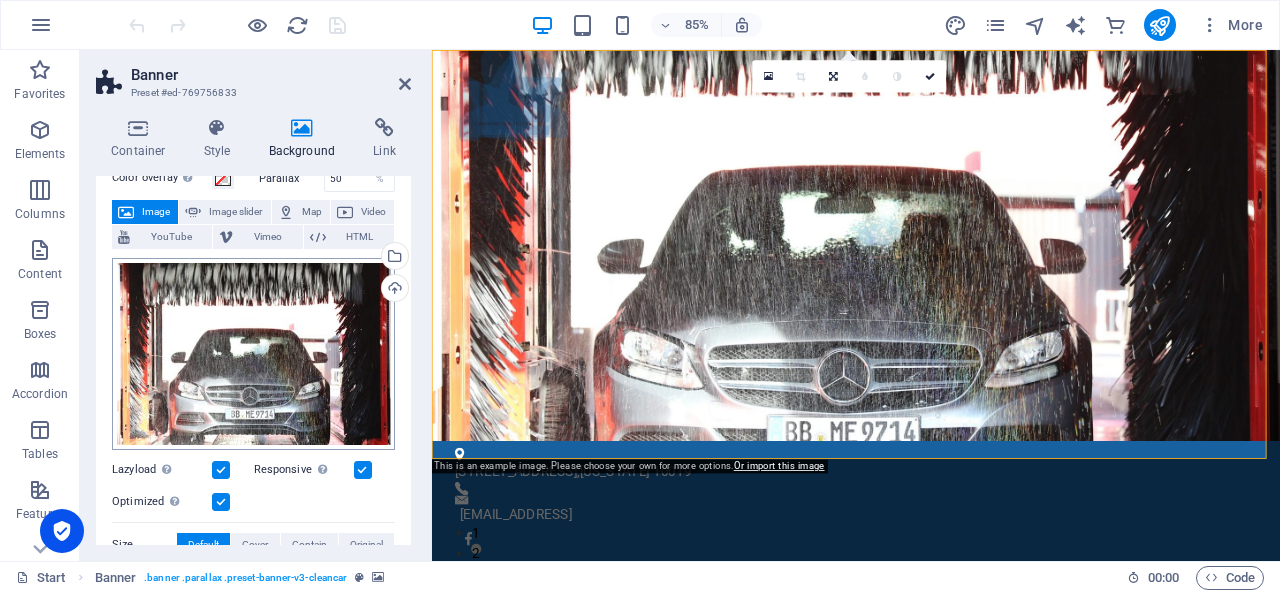 scroll, scrollTop: 94, scrollLeft: 0, axis: vertical 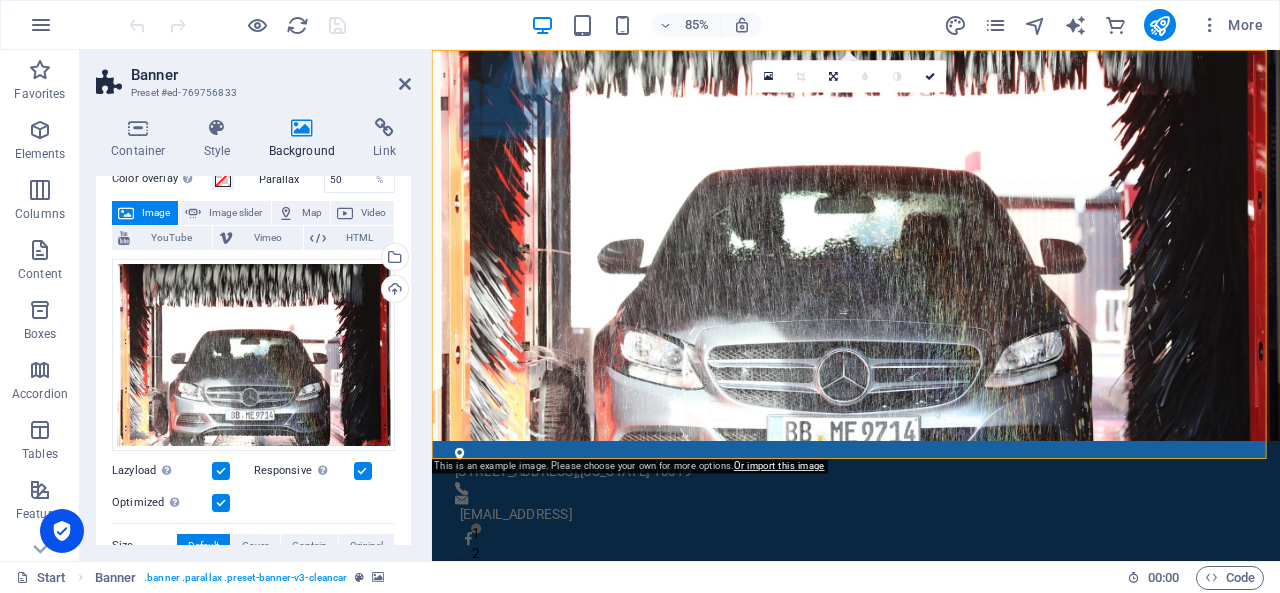 click on "Image" at bounding box center [156, 213] 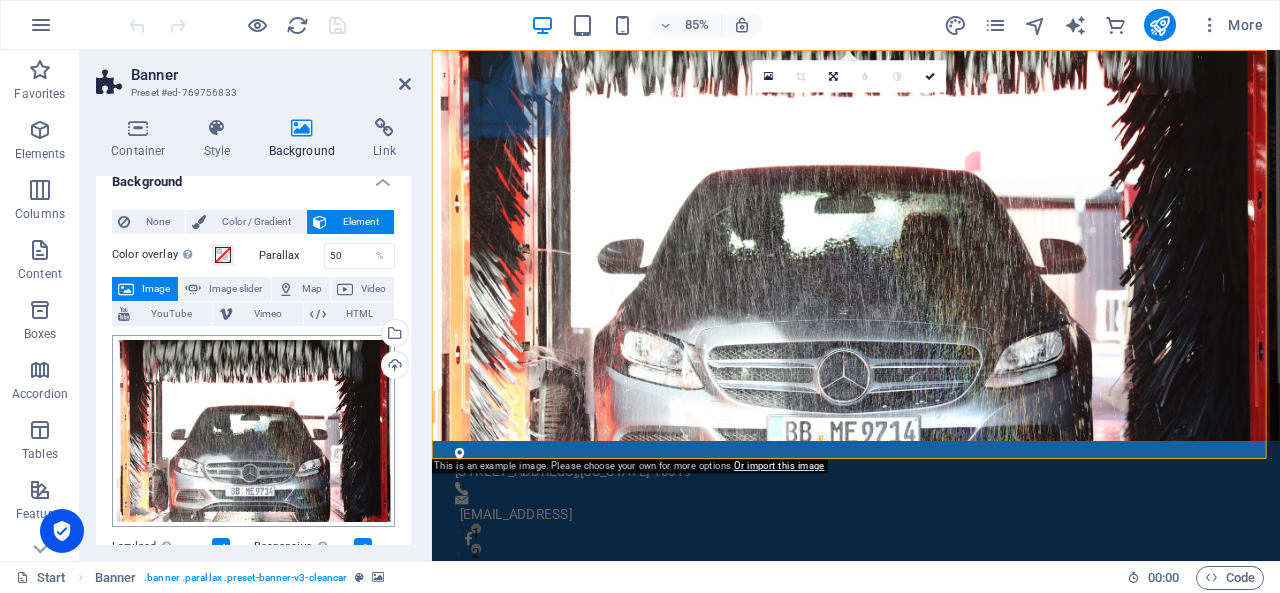 scroll, scrollTop: 0, scrollLeft: 0, axis: both 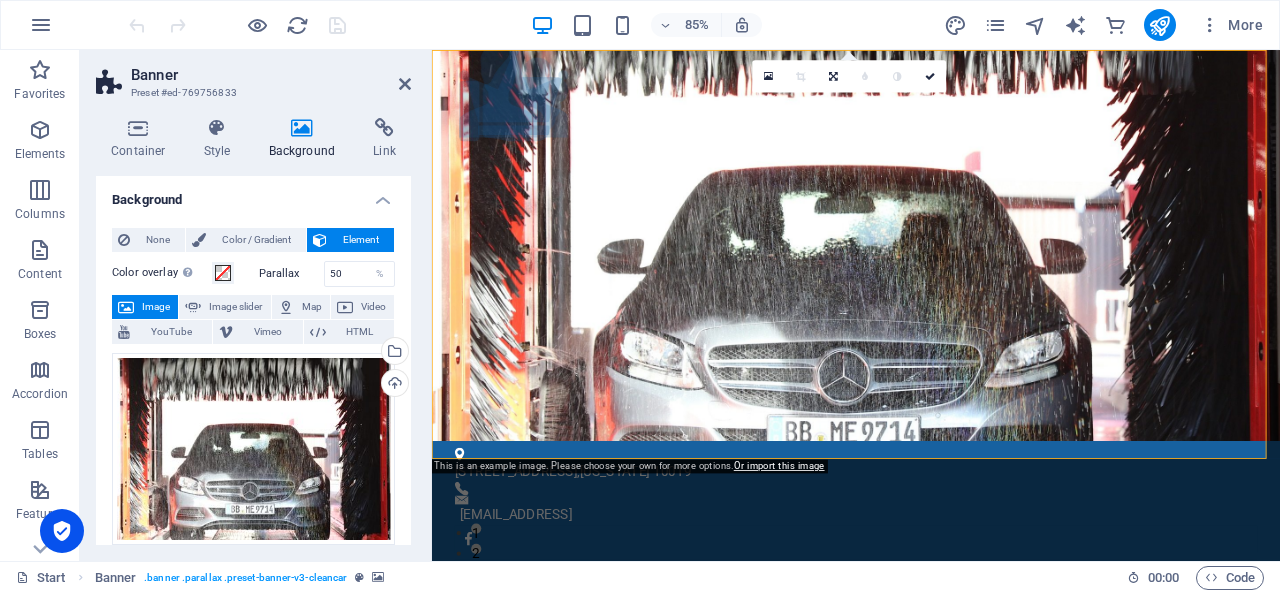 click on "Image" at bounding box center (156, 307) 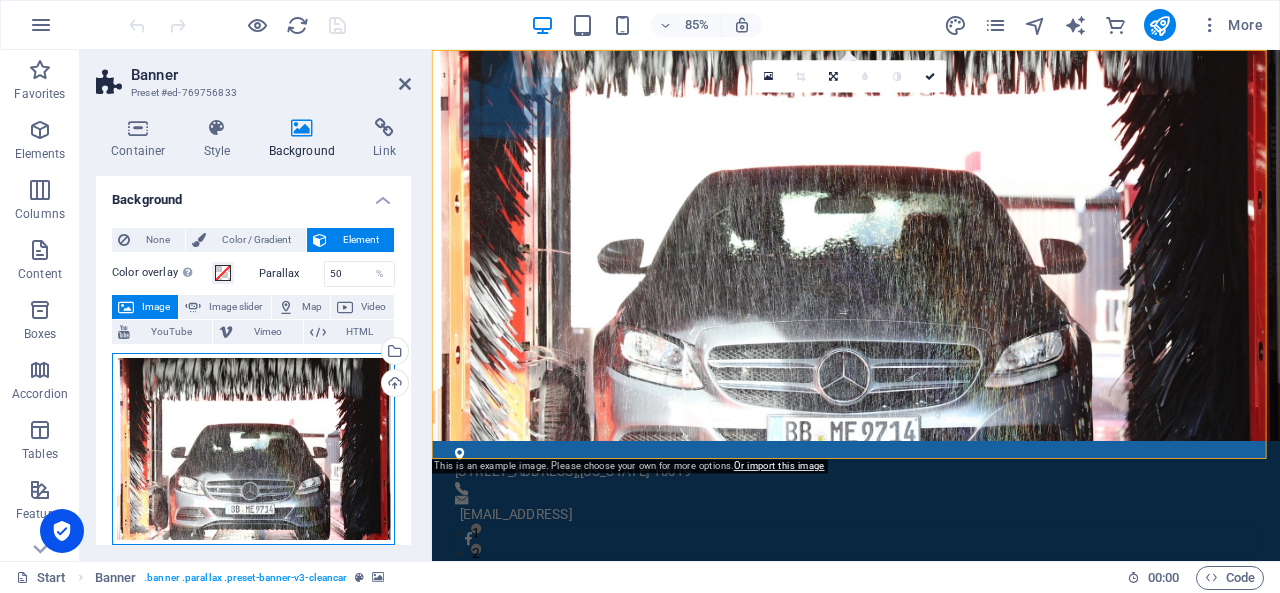 drag, startPoint x: 153, startPoint y: 298, endPoint x: 129, endPoint y: 403, distance: 107.70794 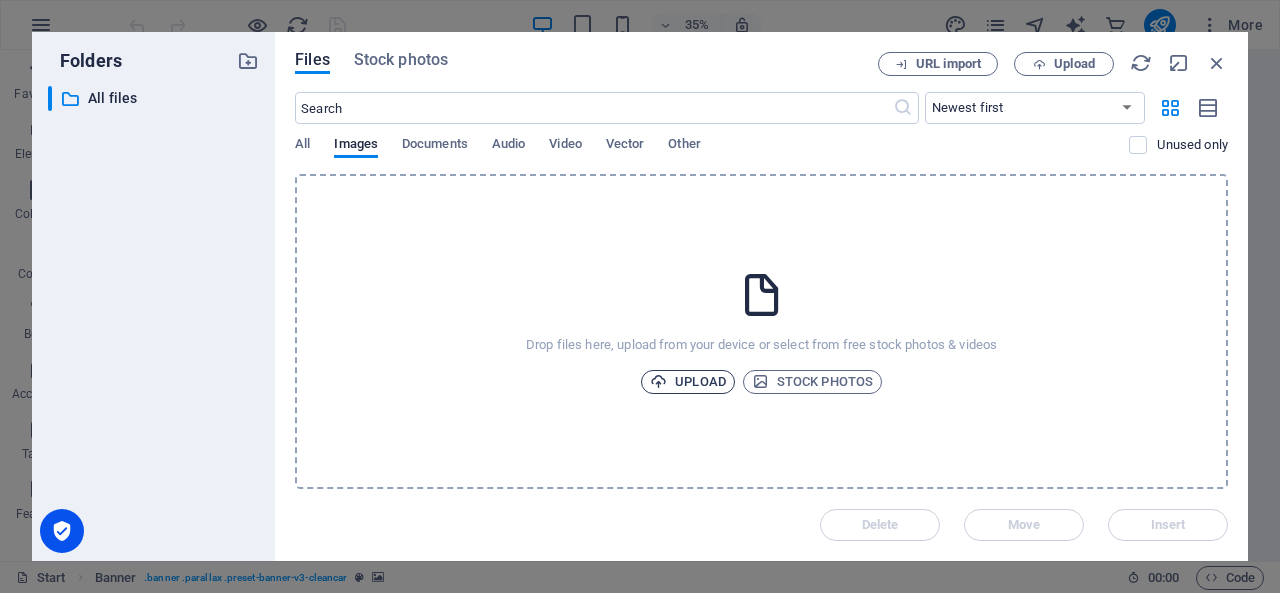 click on "Upload" at bounding box center (688, 382) 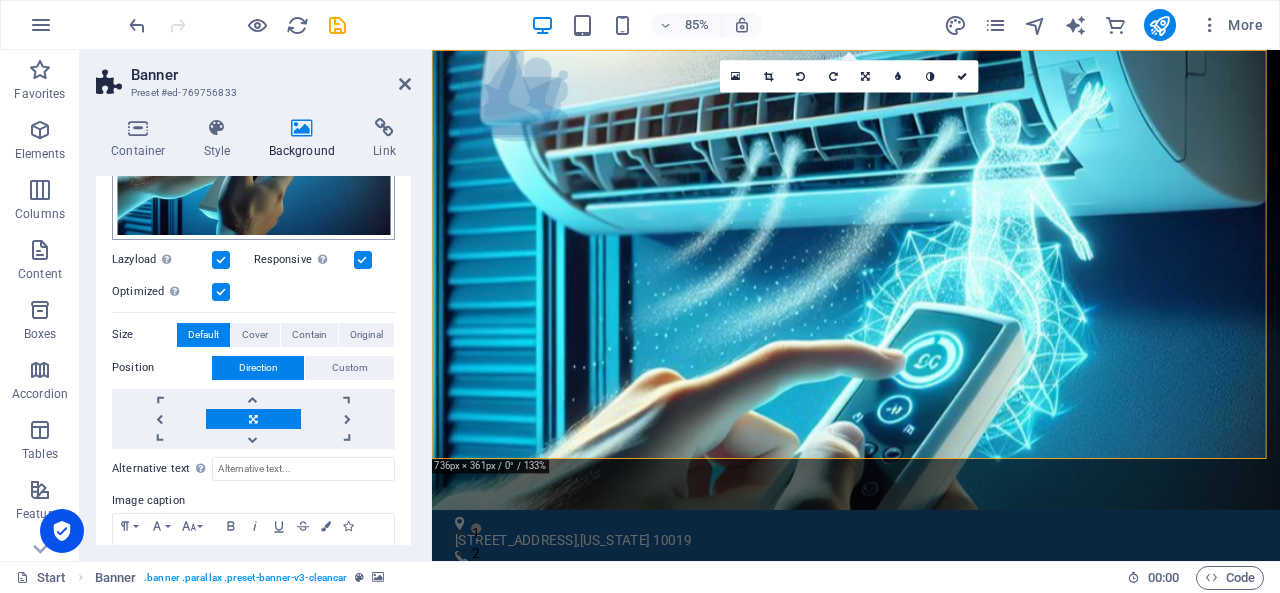 scroll, scrollTop: 0, scrollLeft: 0, axis: both 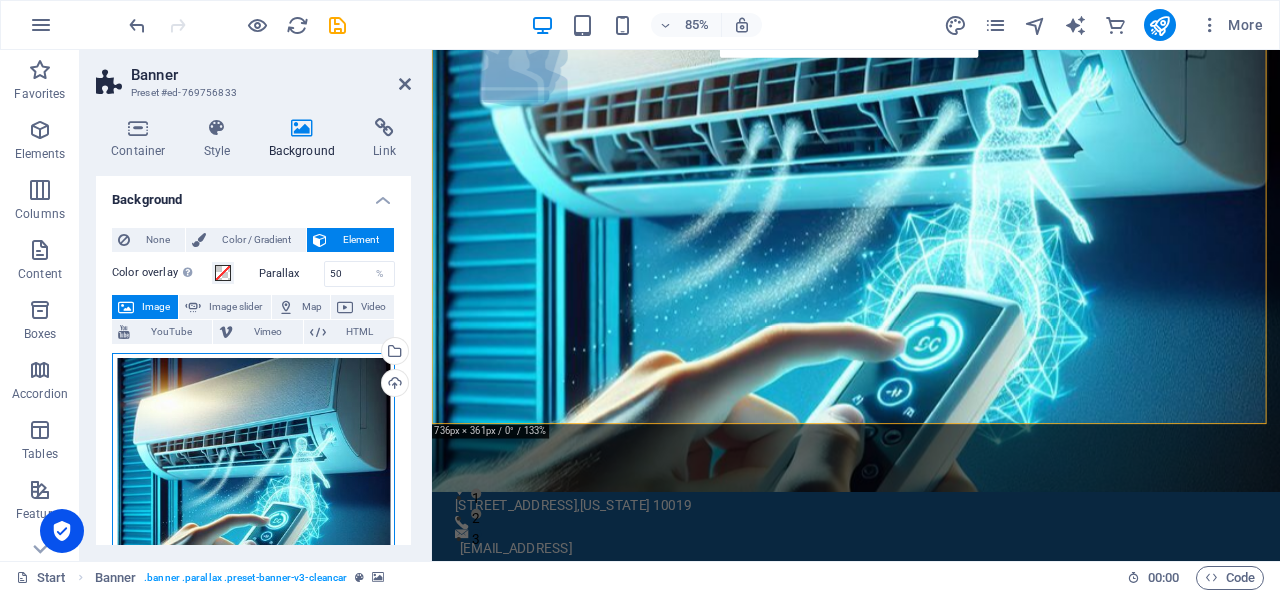 click on "Drag files here, click to choose files or select files from Files or our free stock photos & videos" at bounding box center (253, 494) 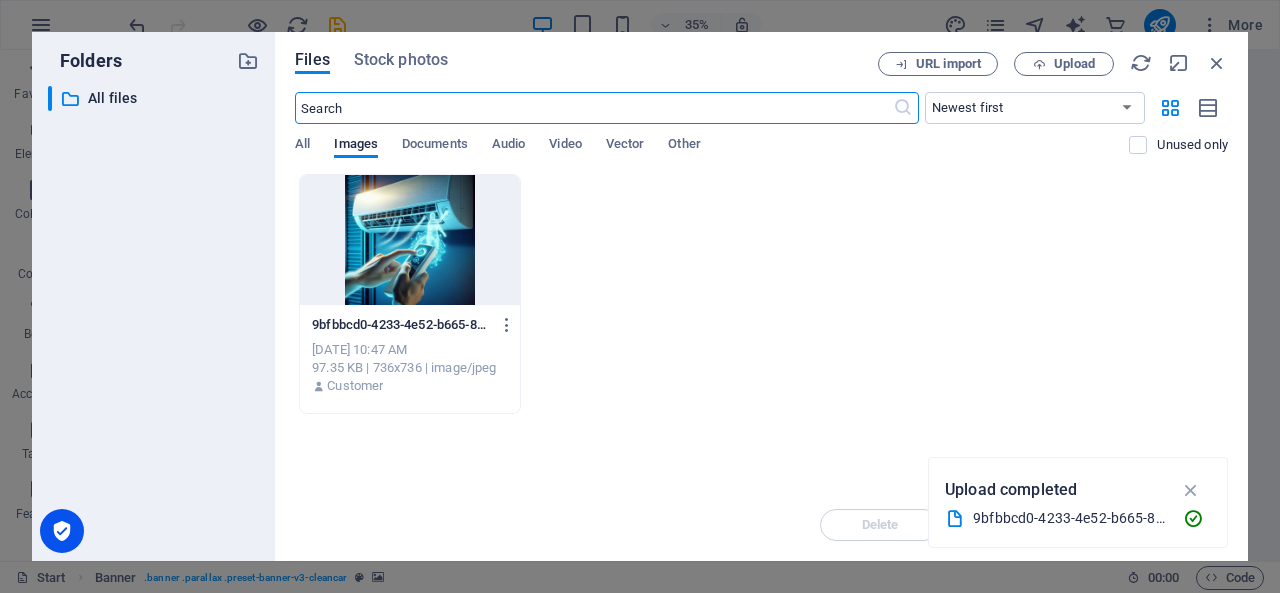 click on "9bfbbcd0-4233-4e52-b665-89431a439253-ooekUo93NhV14tQkQo1QBg.jfif 9bfbbcd0-4233-4e52-b665-89431a439253-ooekUo93NhV14tQkQo1QBg.jfif Jul 1, 2025 10:47 AM 97.35 KB | 736x736 | image/jpeg Customer" at bounding box center [761, 294] 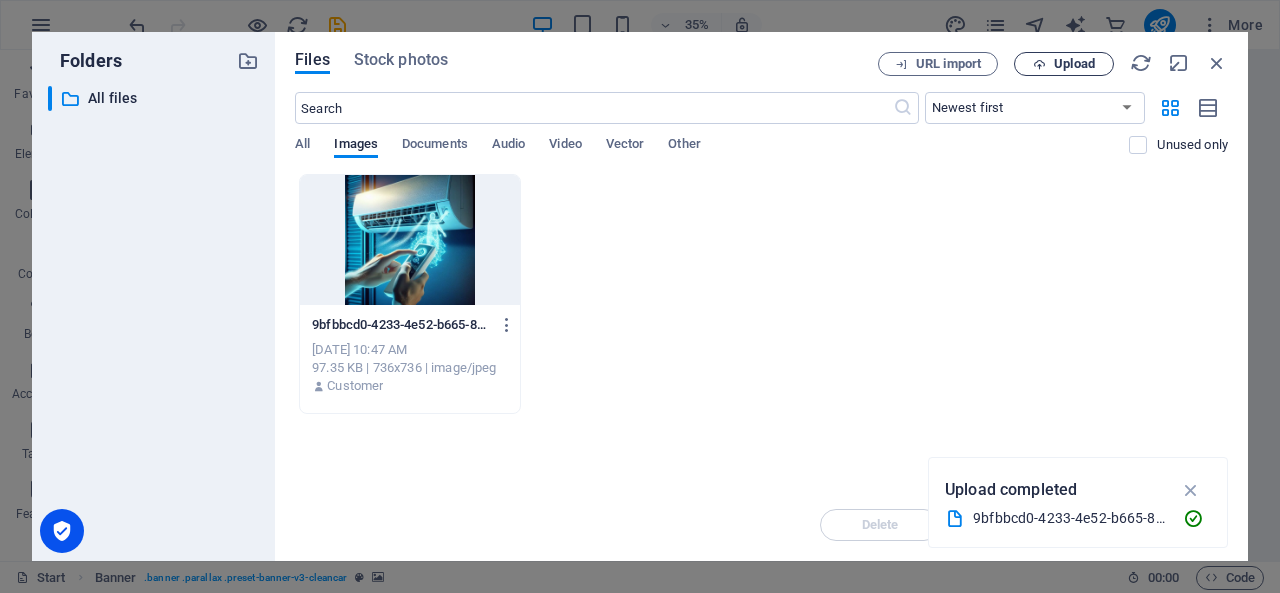 click on "Upload" at bounding box center [1064, 64] 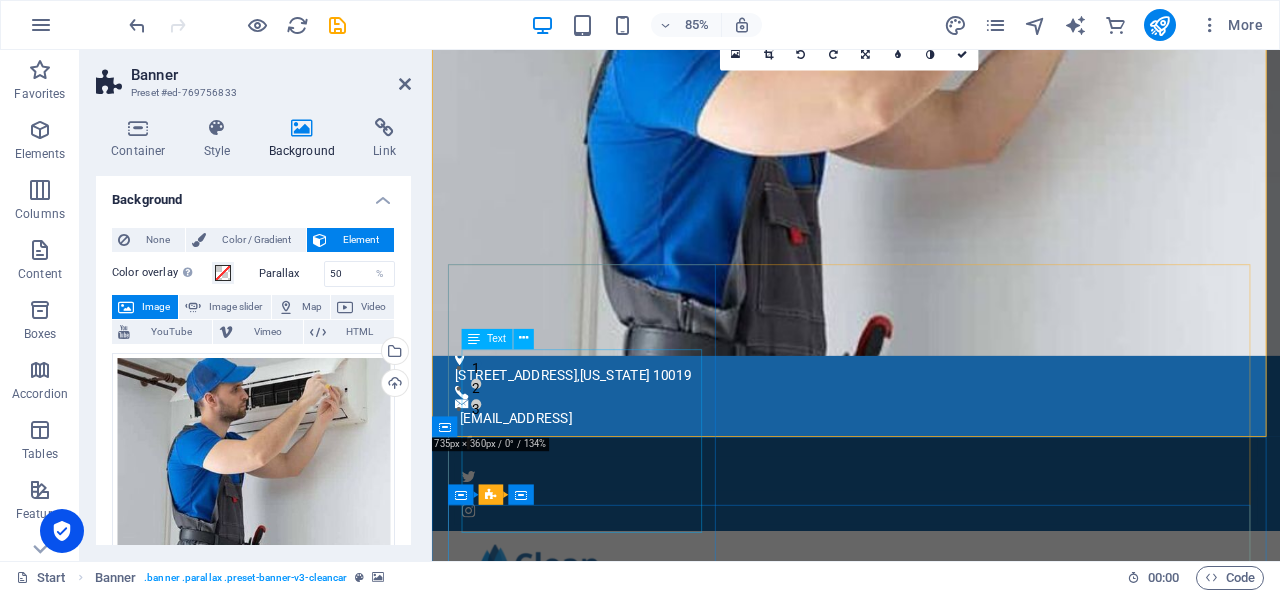 scroll, scrollTop: 0, scrollLeft: 0, axis: both 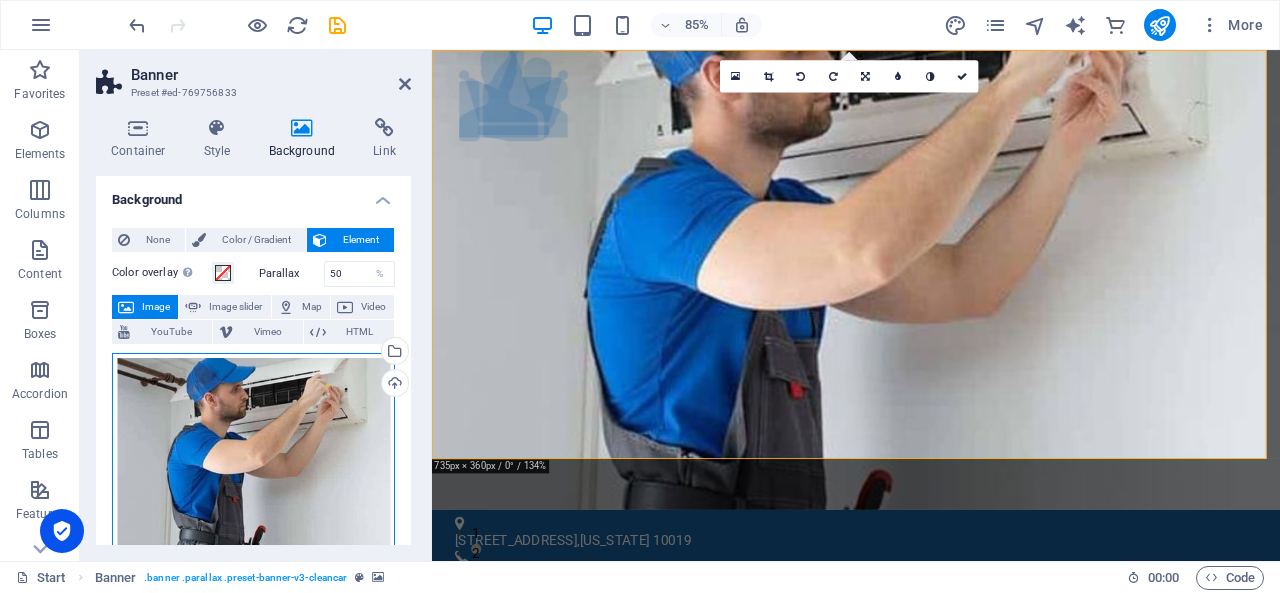 click on "Drag files here, click to choose files or select files from Files or our free stock photos & videos" at bounding box center (253, 465) 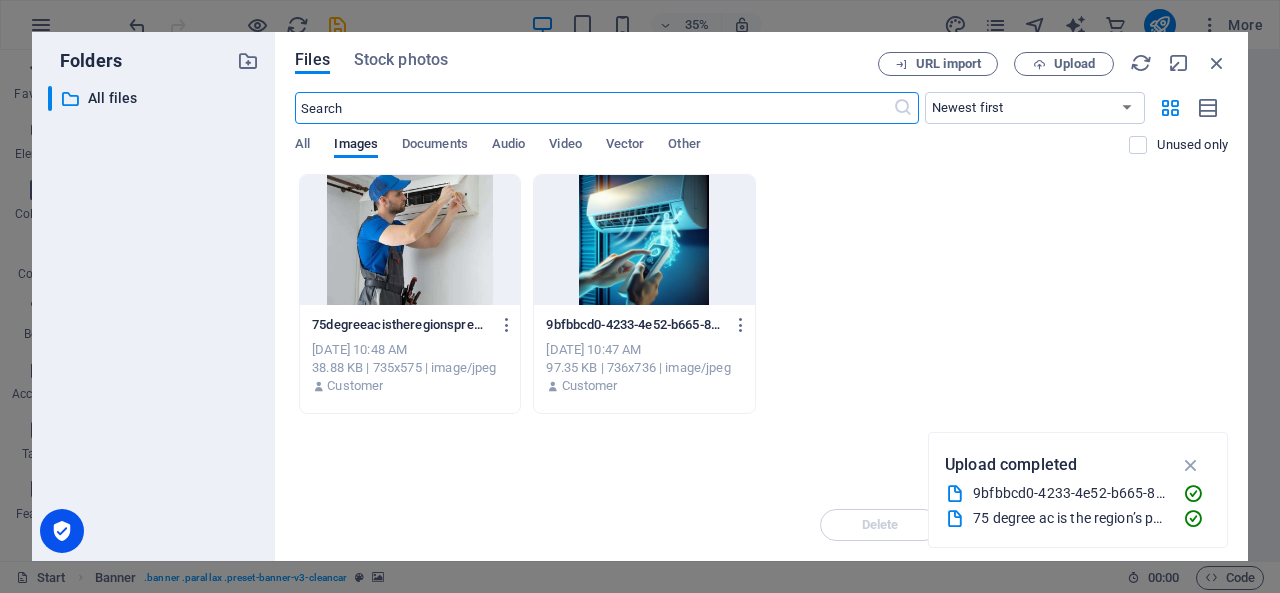click at bounding box center (644, 240) 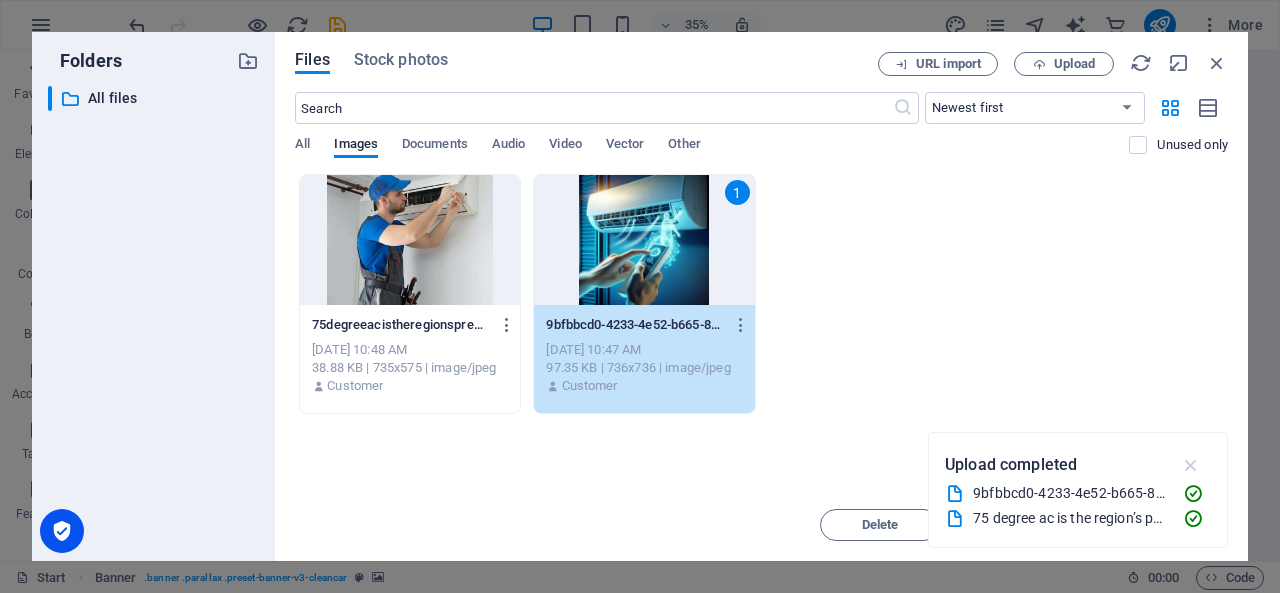 click at bounding box center [1191, 465] 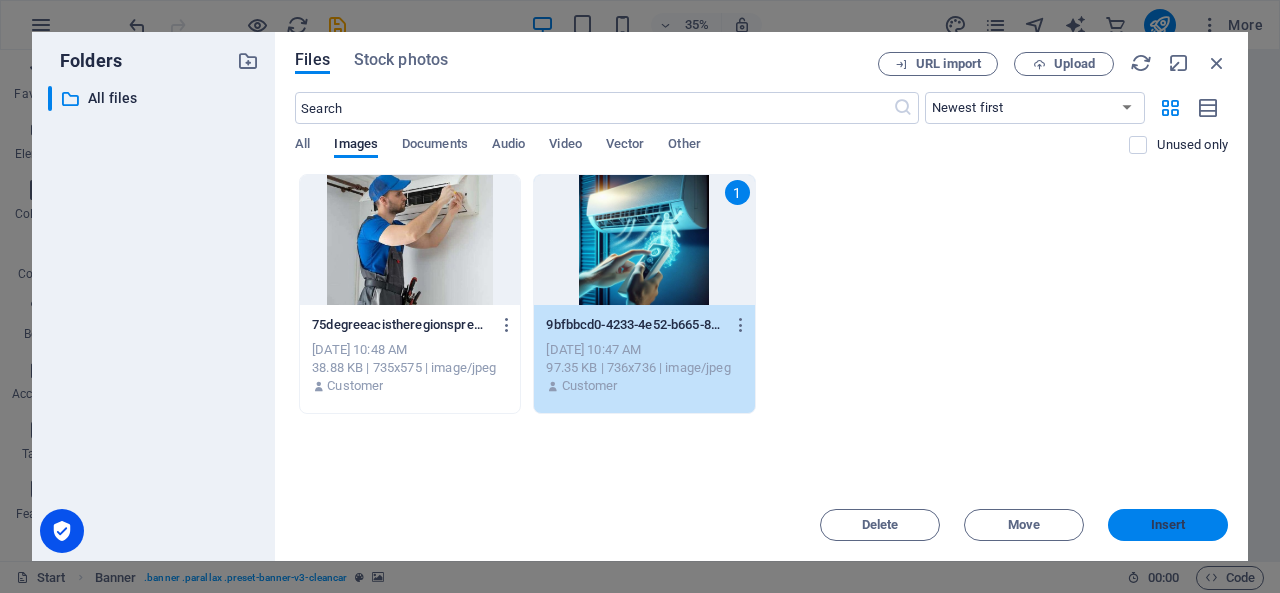 click on "Insert" at bounding box center (1168, 525) 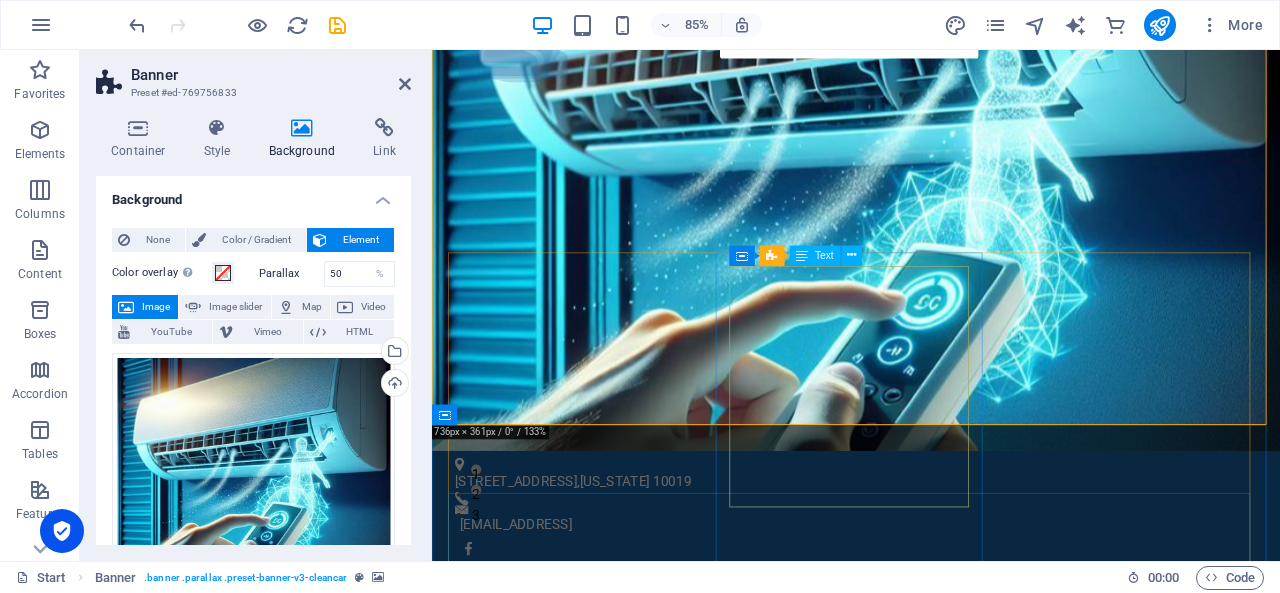 scroll, scrollTop: 0, scrollLeft: 0, axis: both 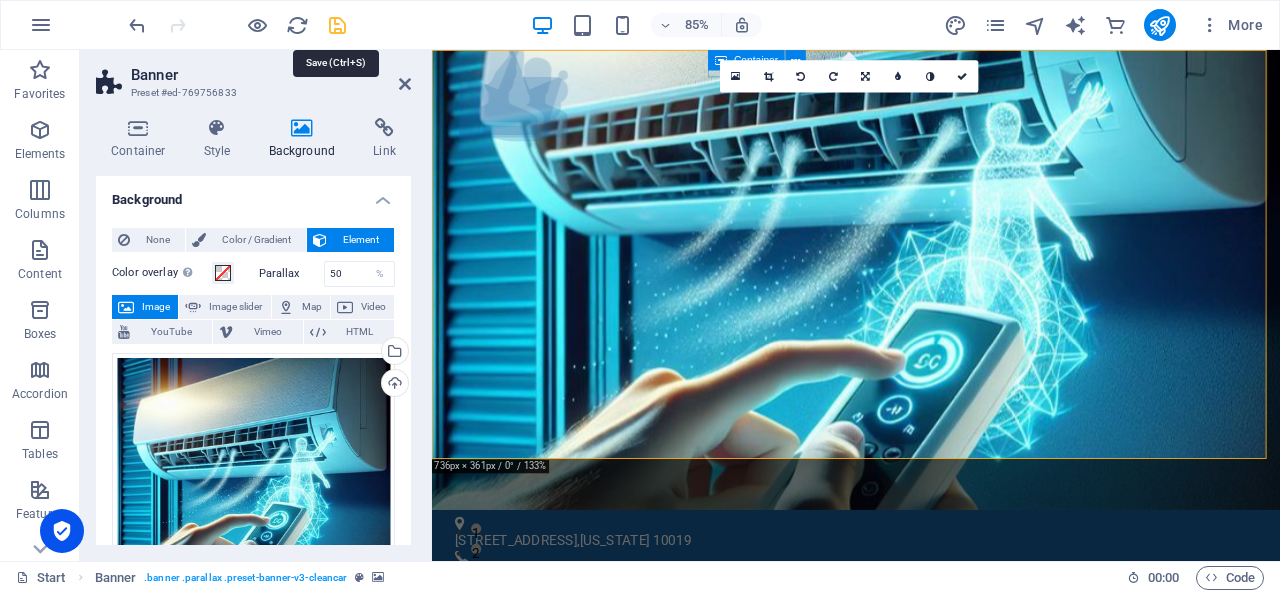 click at bounding box center [337, 25] 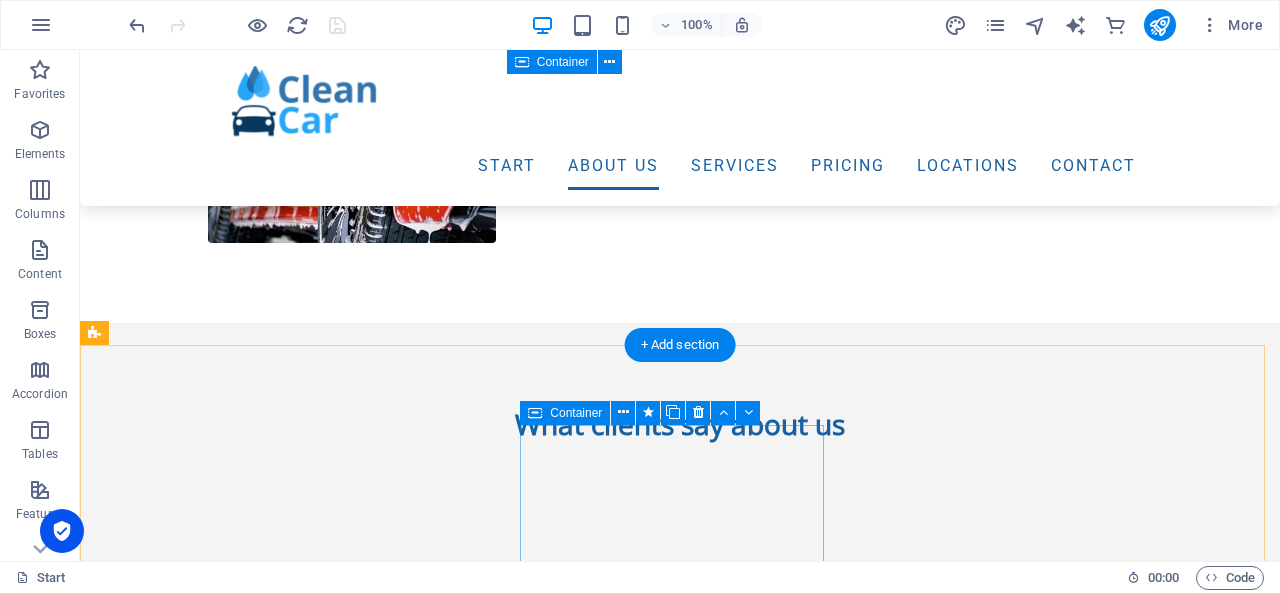 scroll, scrollTop: 0, scrollLeft: 0, axis: both 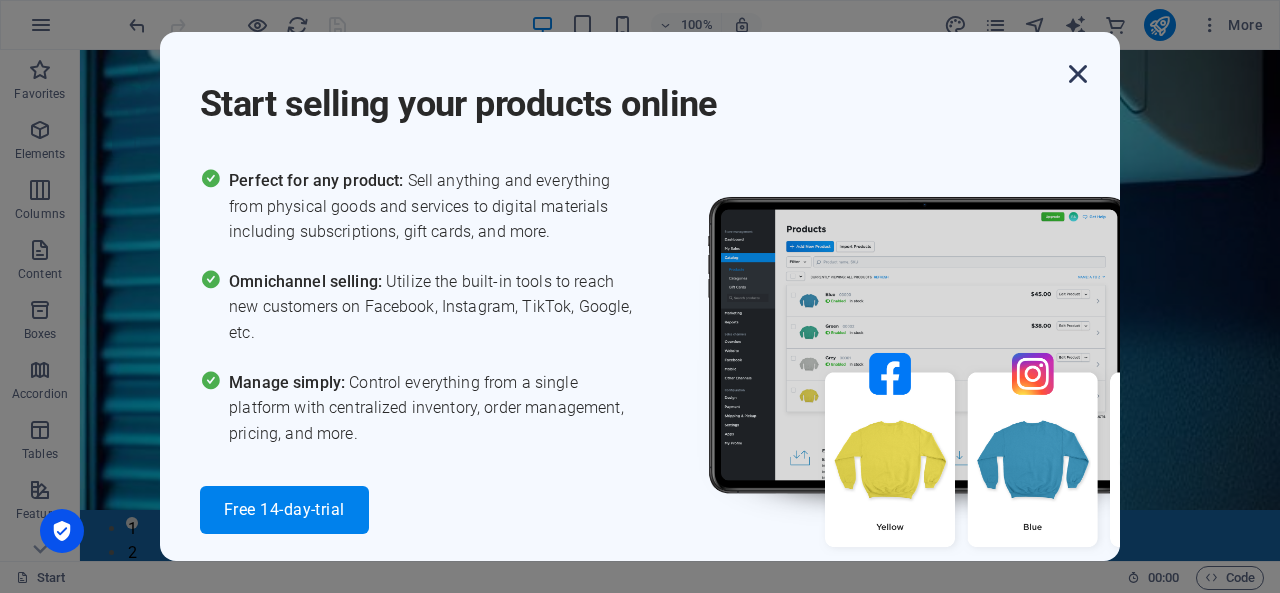 click at bounding box center [1078, 74] 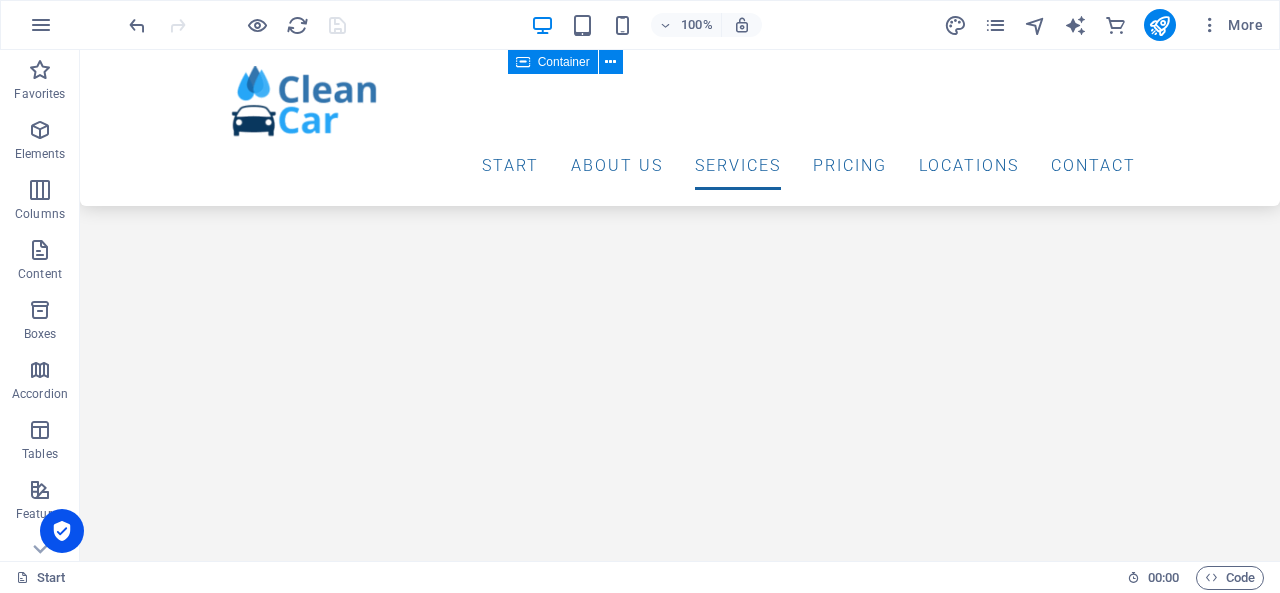 scroll, scrollTop: 3840, scrollLeft: 0, axis: vertical 